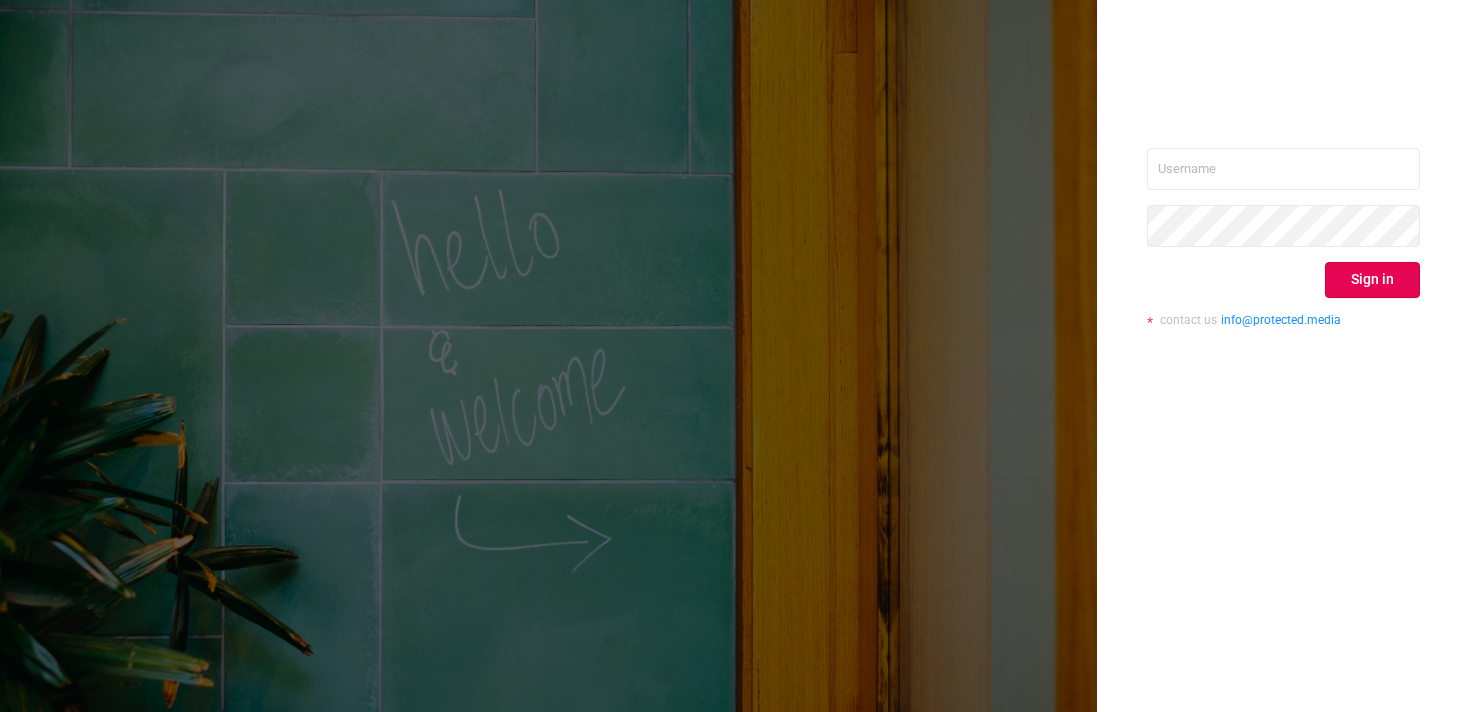 scroll, scrollTop: 0, scrollLeft: 0, axis: both 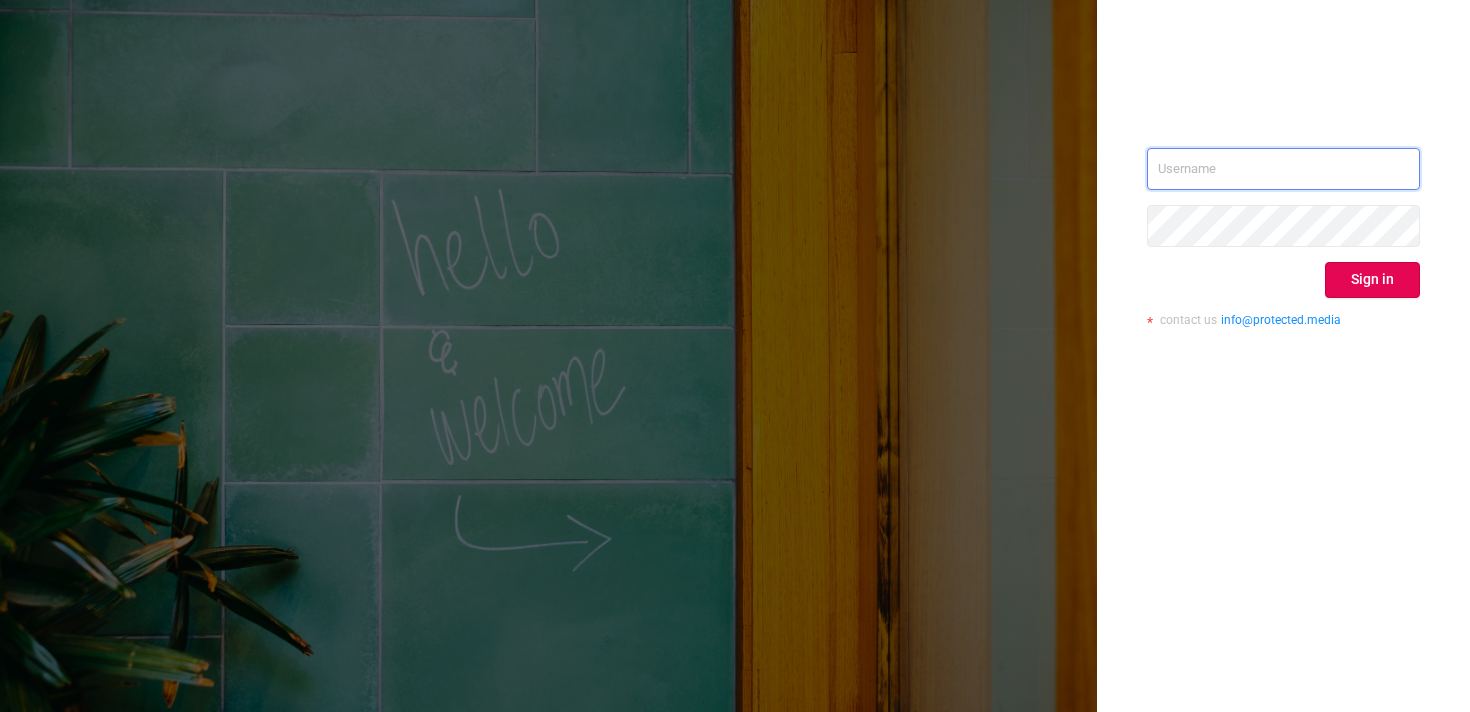 click at bounding box center [1283, 169] 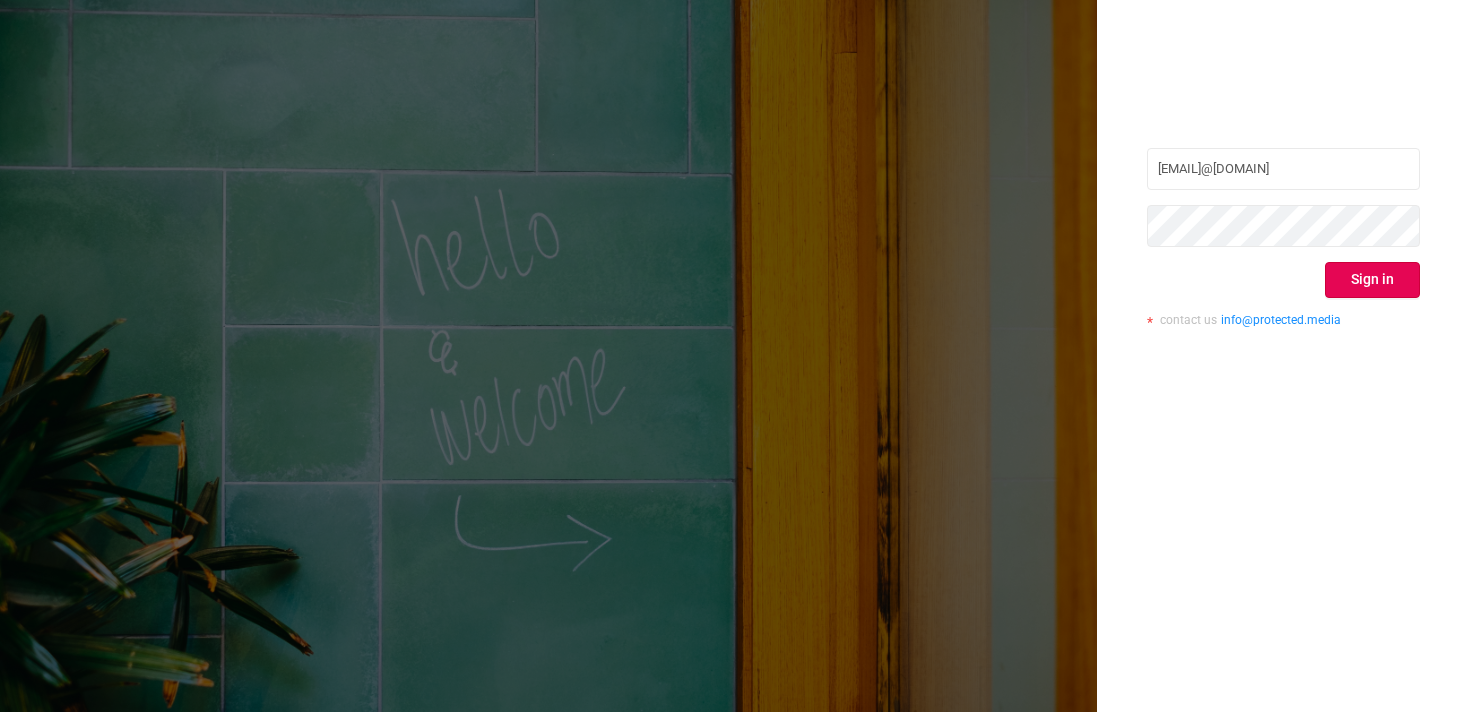 click on "[EMAIL]@[DOMAIN] Sign in contact us  [EMAIL]@[DOMAIN]" at bounding box center (1283, 245) 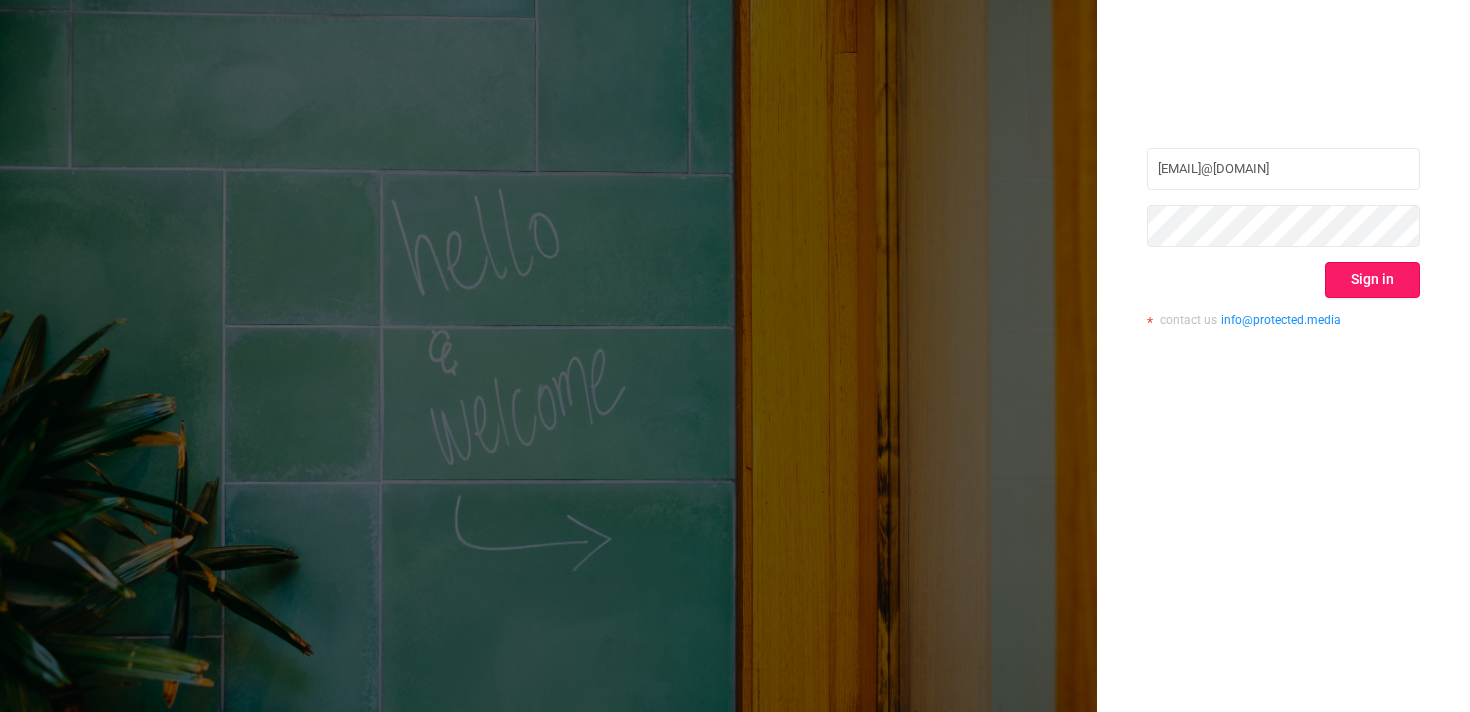 click on "Sign in" at bounding box center (1372, 280) 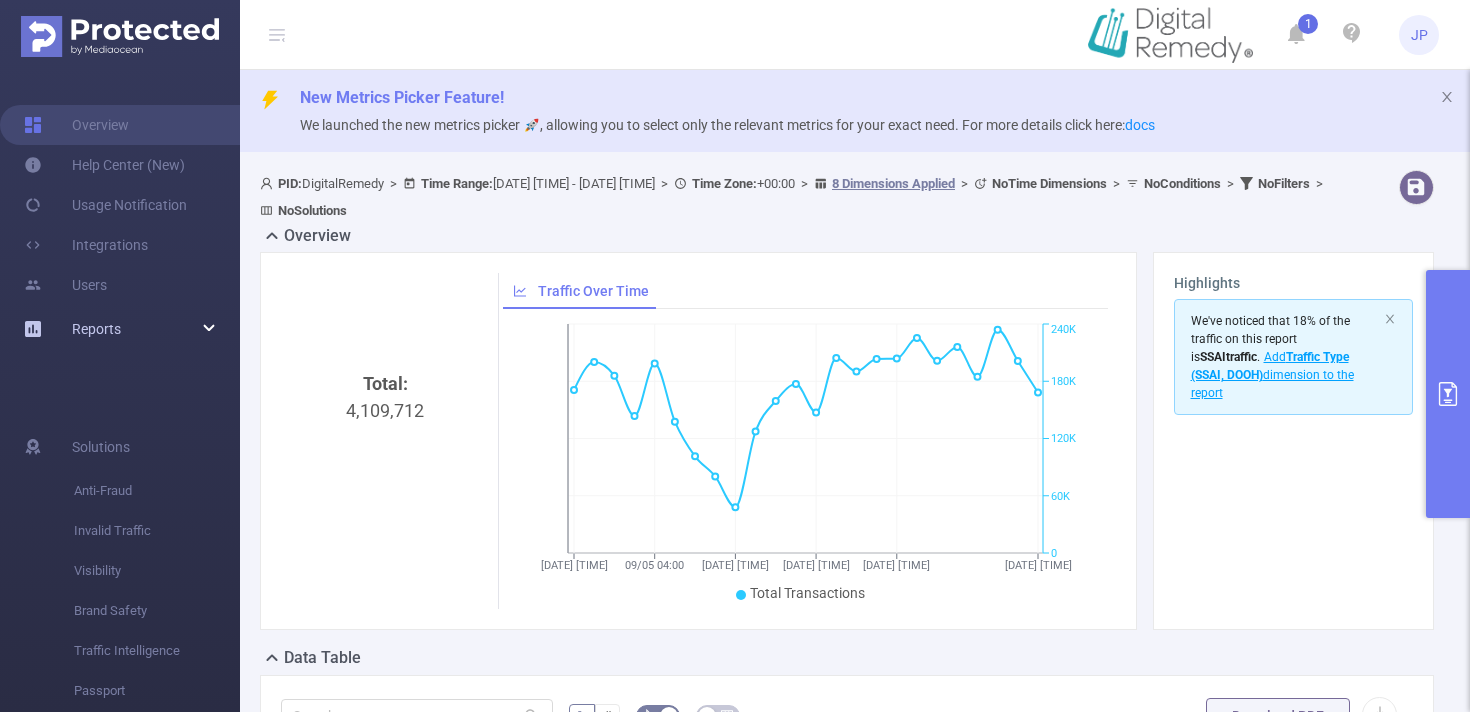 click on "Reports" at bounding box center [96, 329] 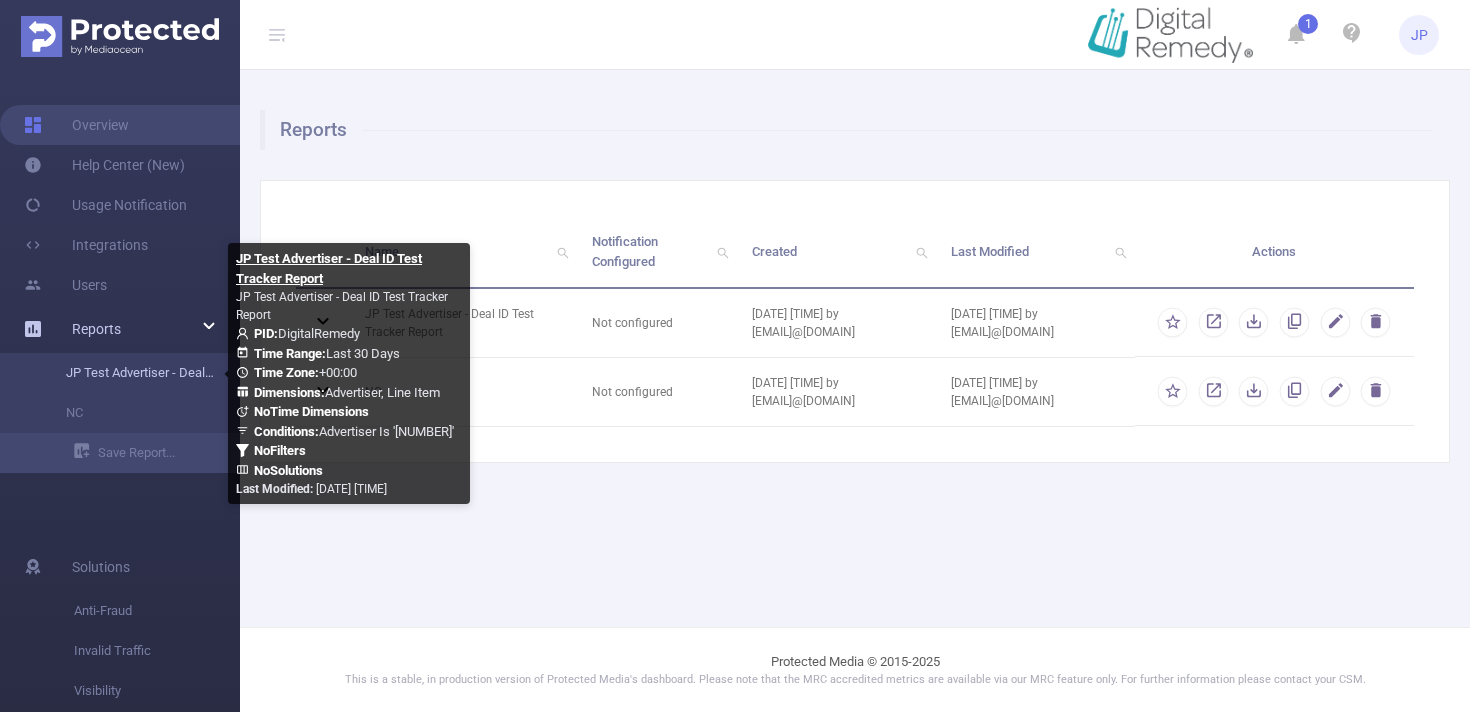 click on "JP Test Advertiser - Deal ID Test Tracker Report" at bounding box center [128, 373] 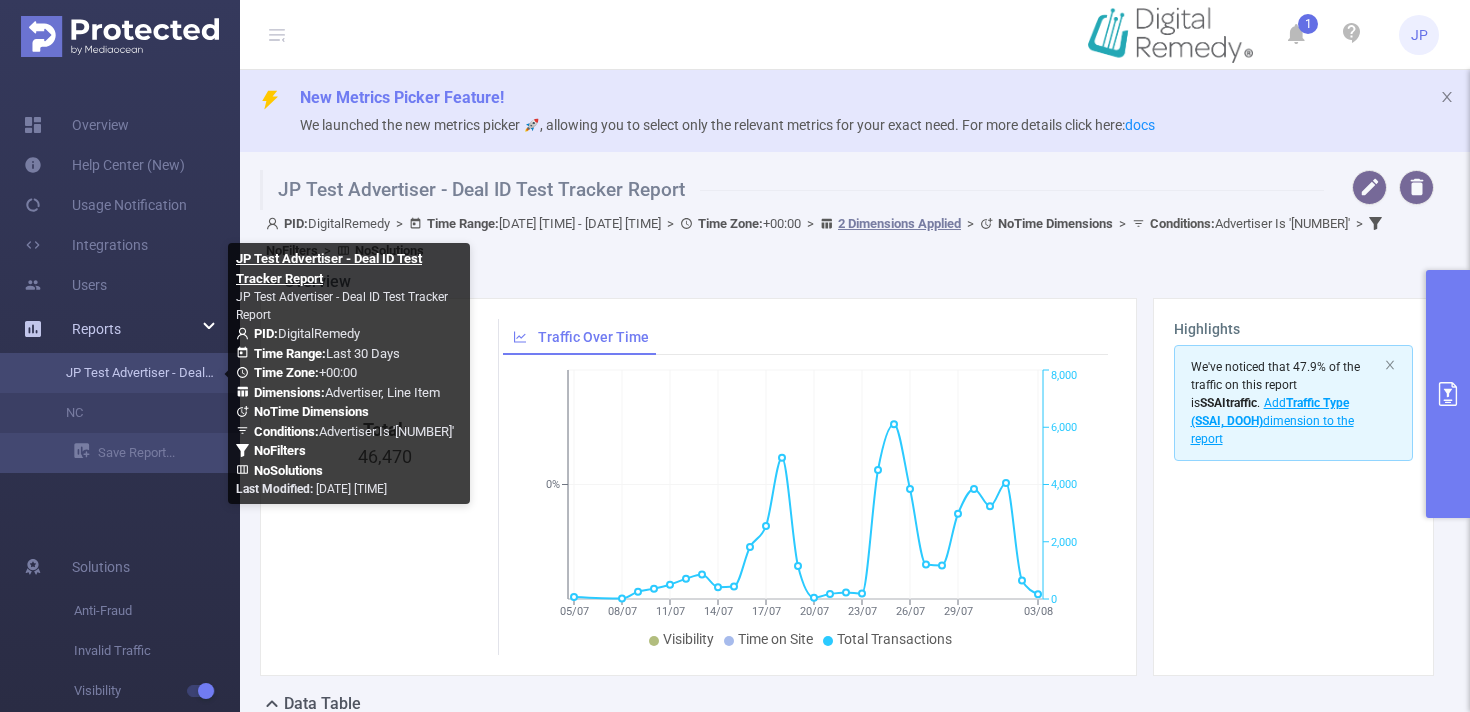 click on "JP Test Advertiser - Deal ID Test Tracker Report" at bounding box center (128, 373) 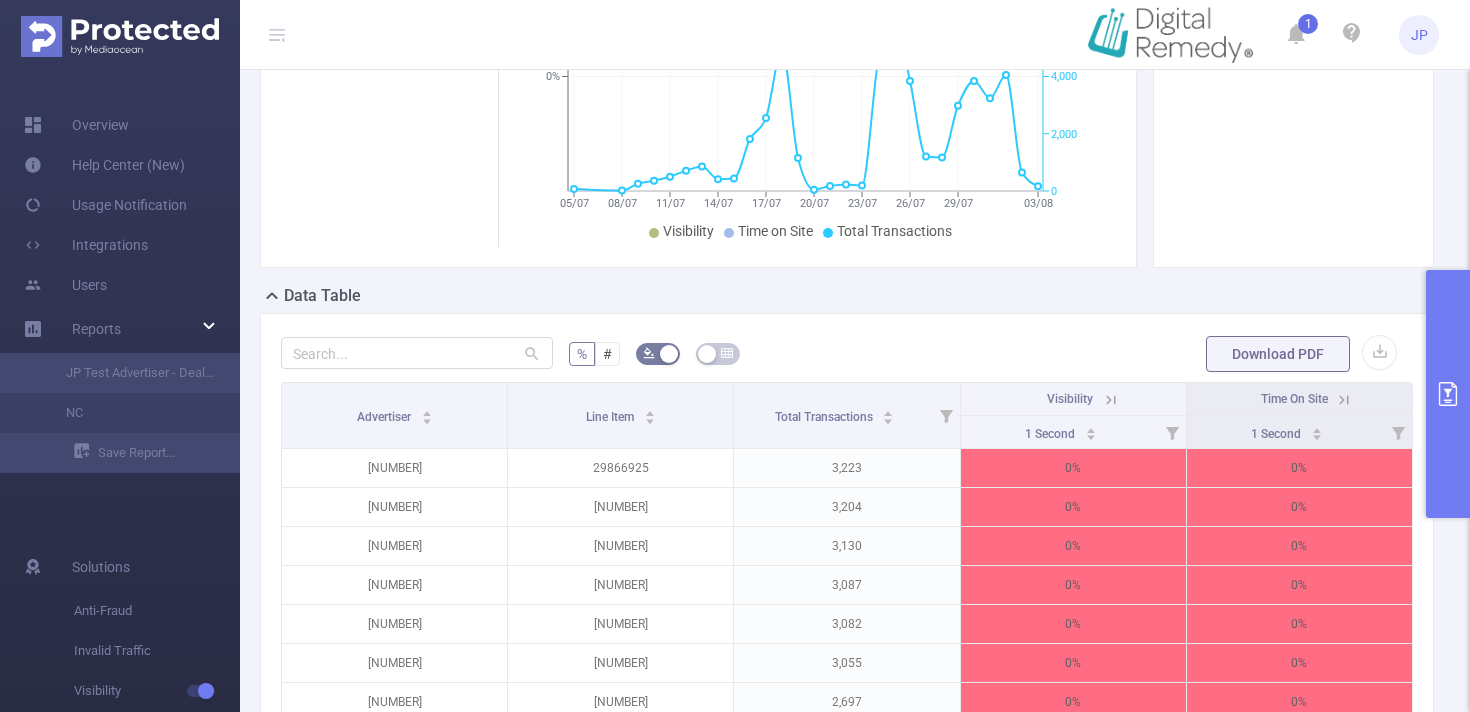 scroll, scrollTop: 420, scrollLeft: 0, axis: vertical 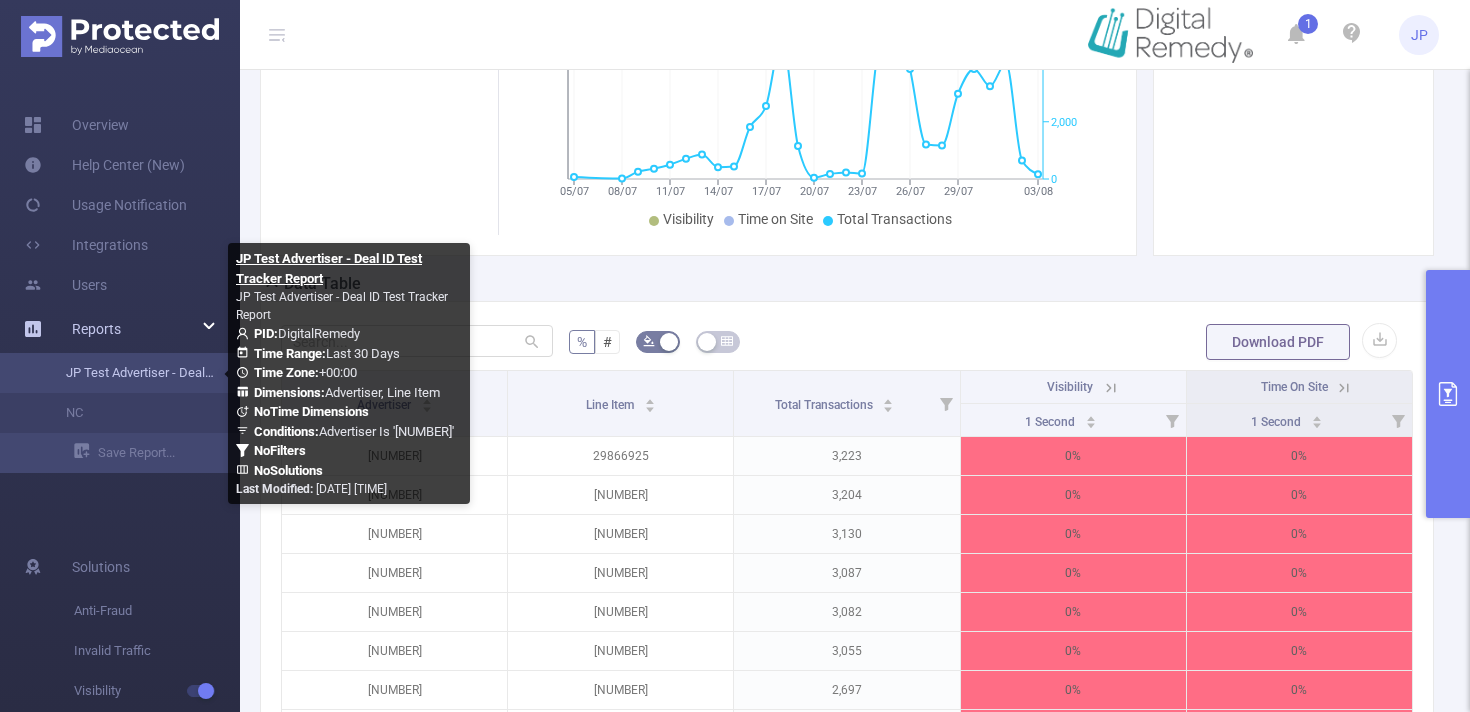 click on "JP Test Advertiser - Deal ID Test Tracker Report" at bounding box center (128, 373) 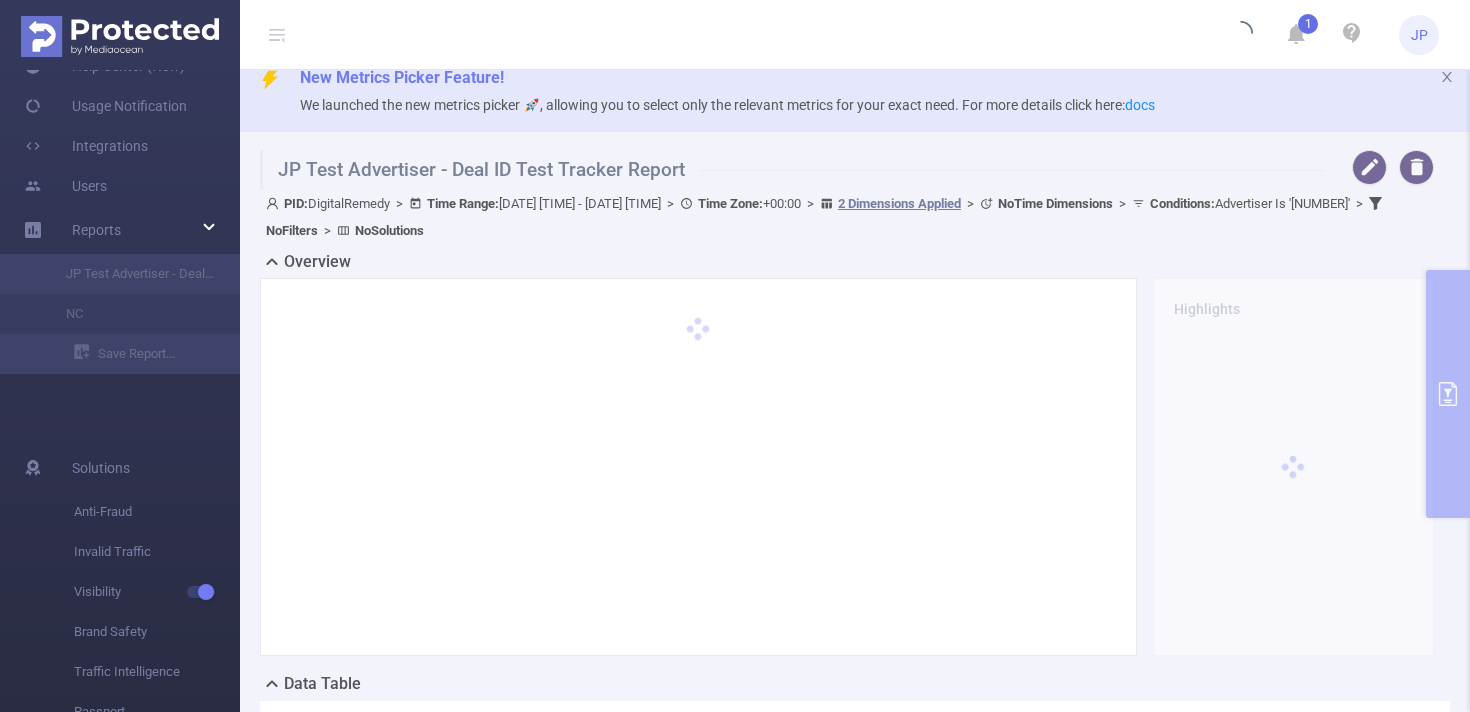scroll, scrollTop: 0, scrollLeft: 0, axis: both 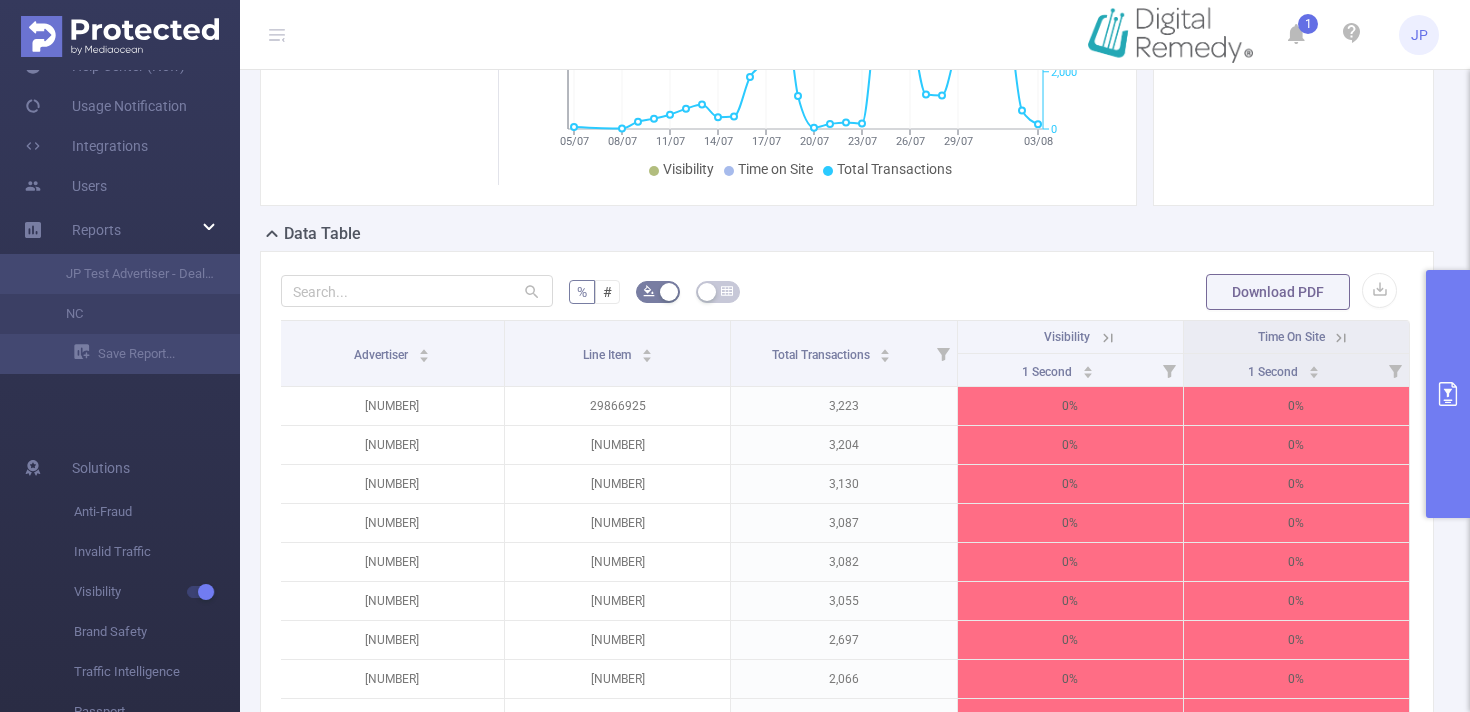 click at bounding box center (1448, 394) 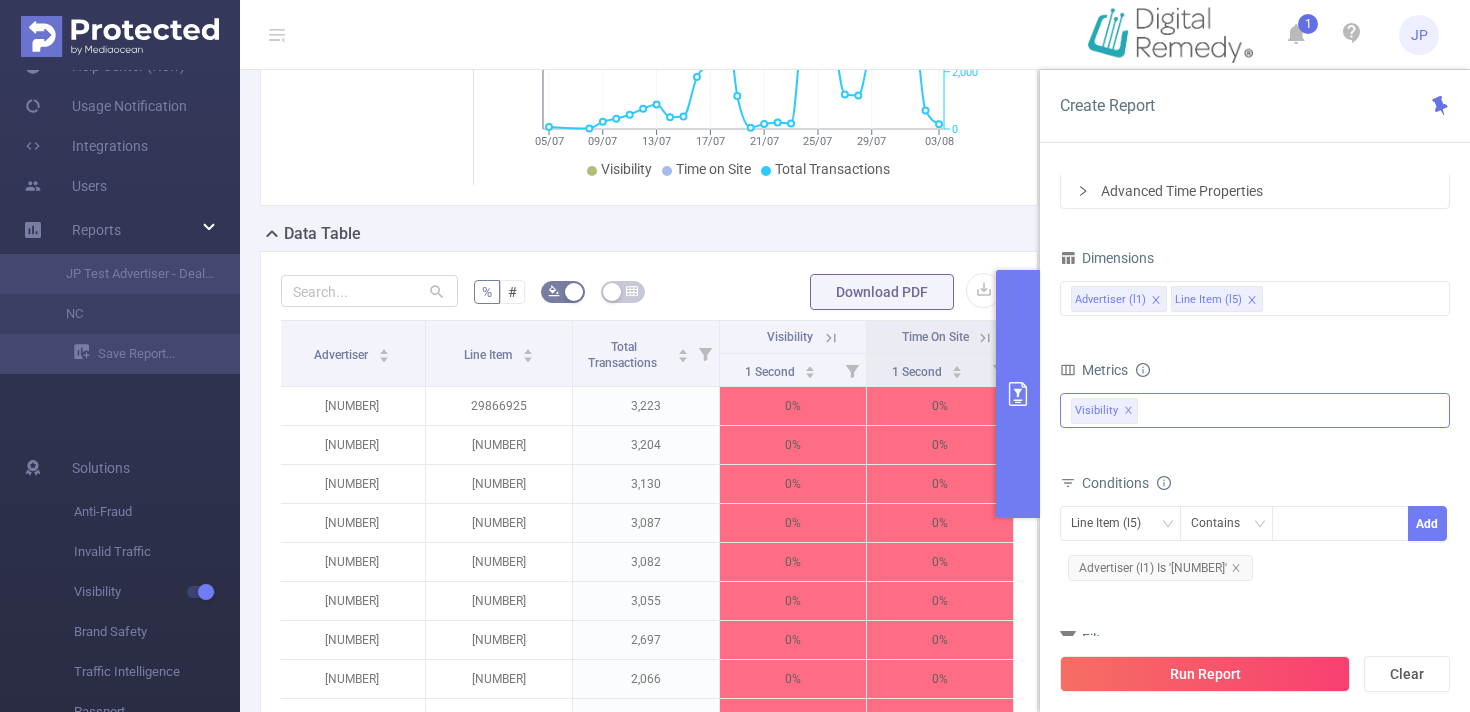 click on "Visibility    ✕" at bounding box center (1255, 410) 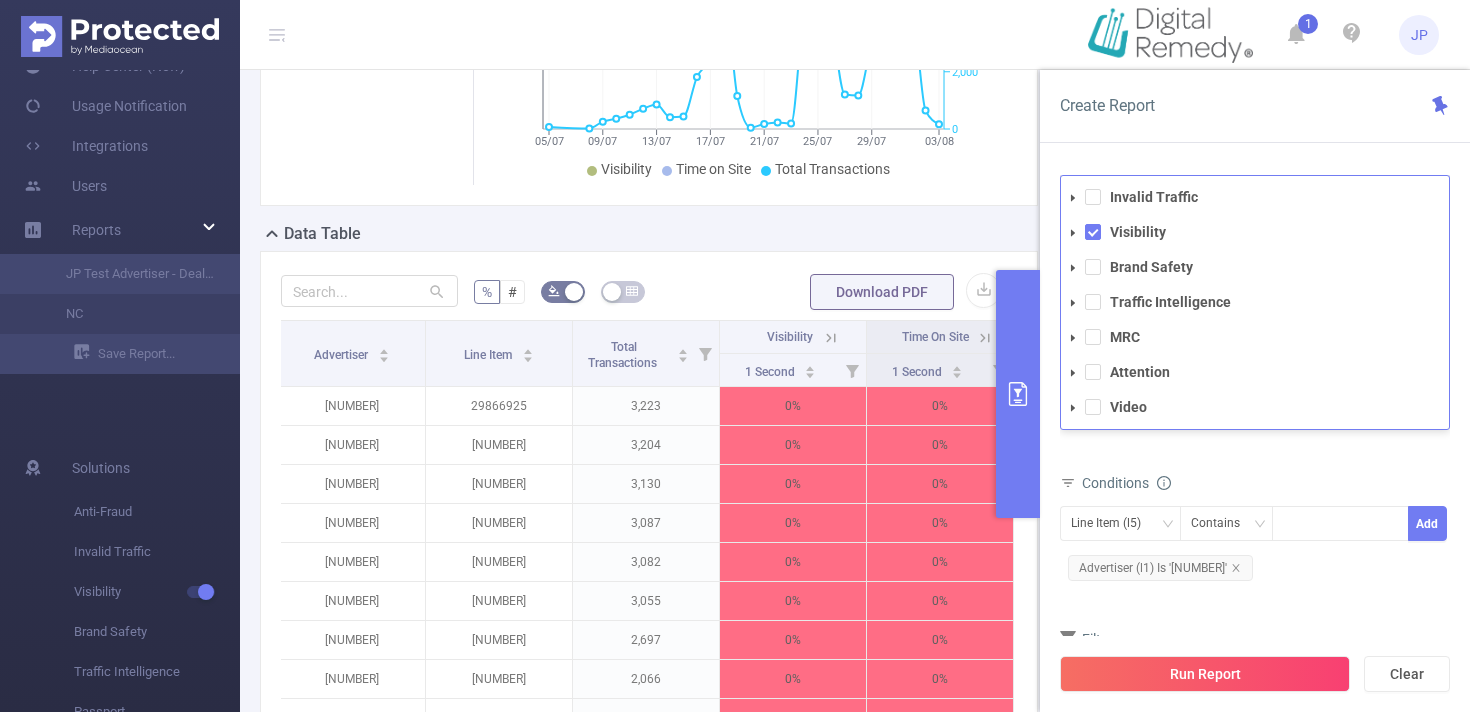 click on "Invalid Traffic" at bounding box center [1255, 197] 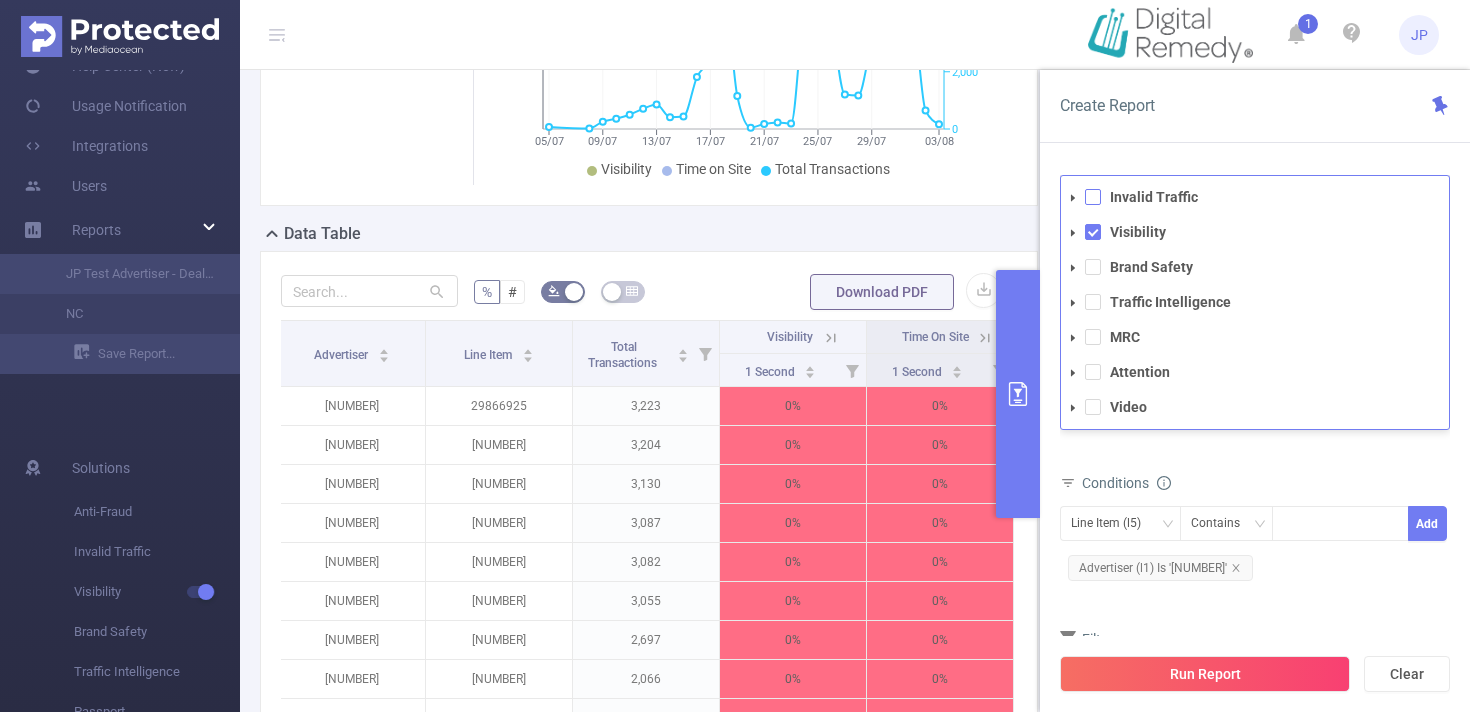 click at bounding box center (1093, 197) 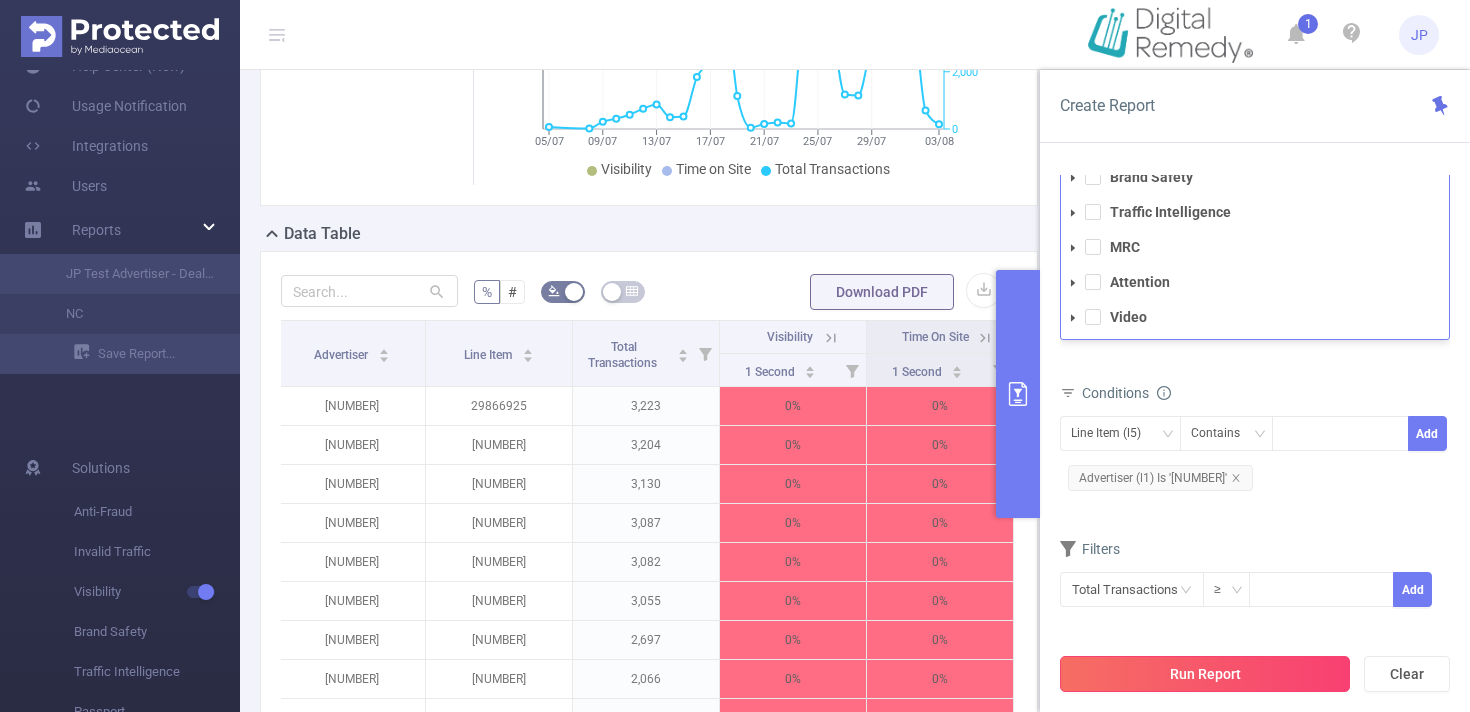 click on "Run Report" at bounding box center (1205, 674) 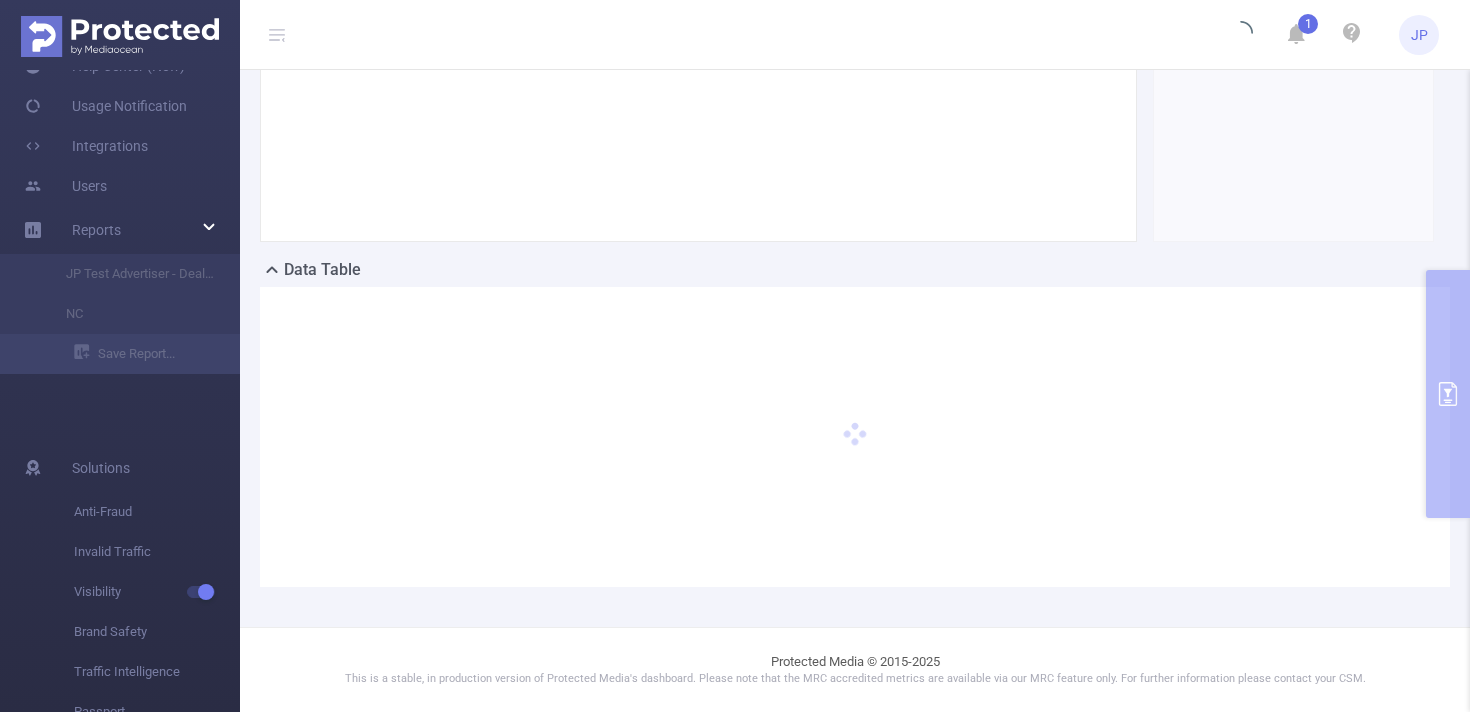 scroll, scrollTop: 387, scrollLeft: 0, axis: vertical 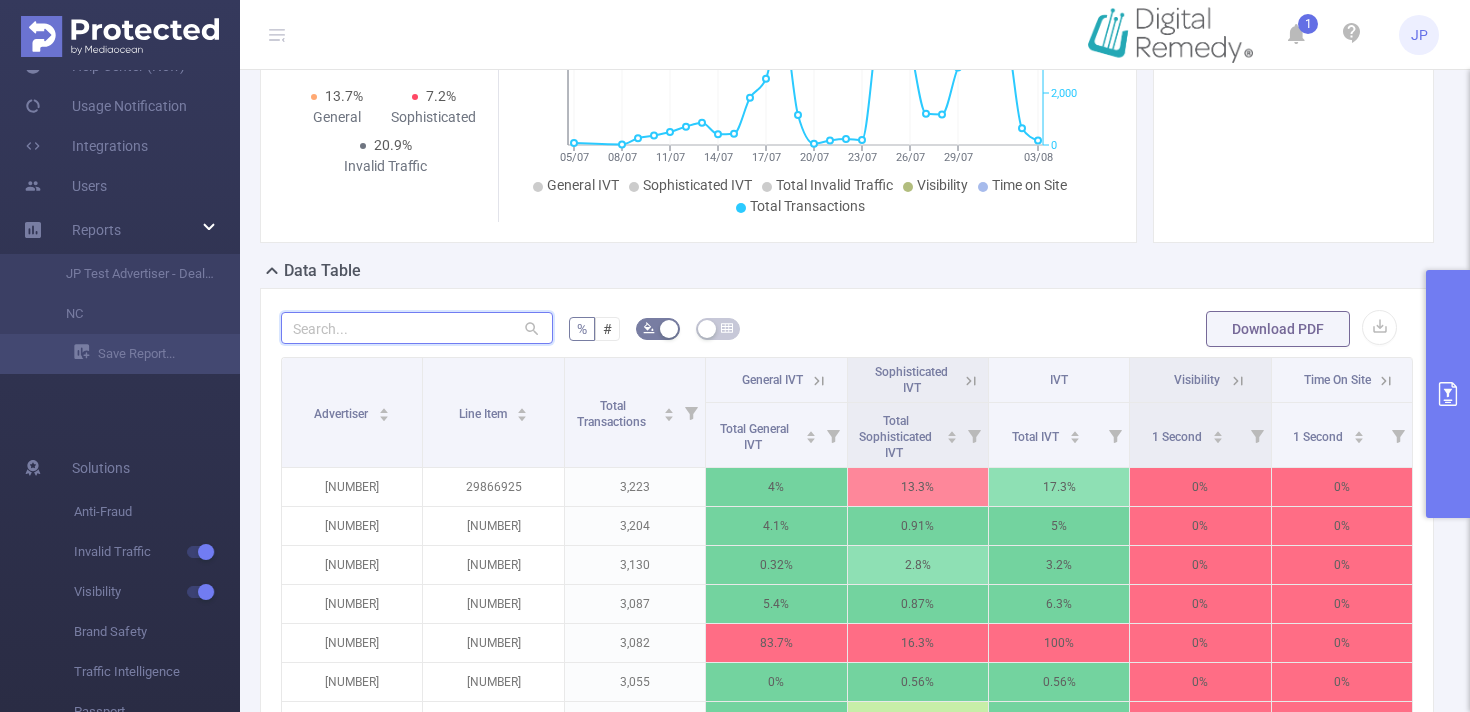 click at bounding box center (417, 328) 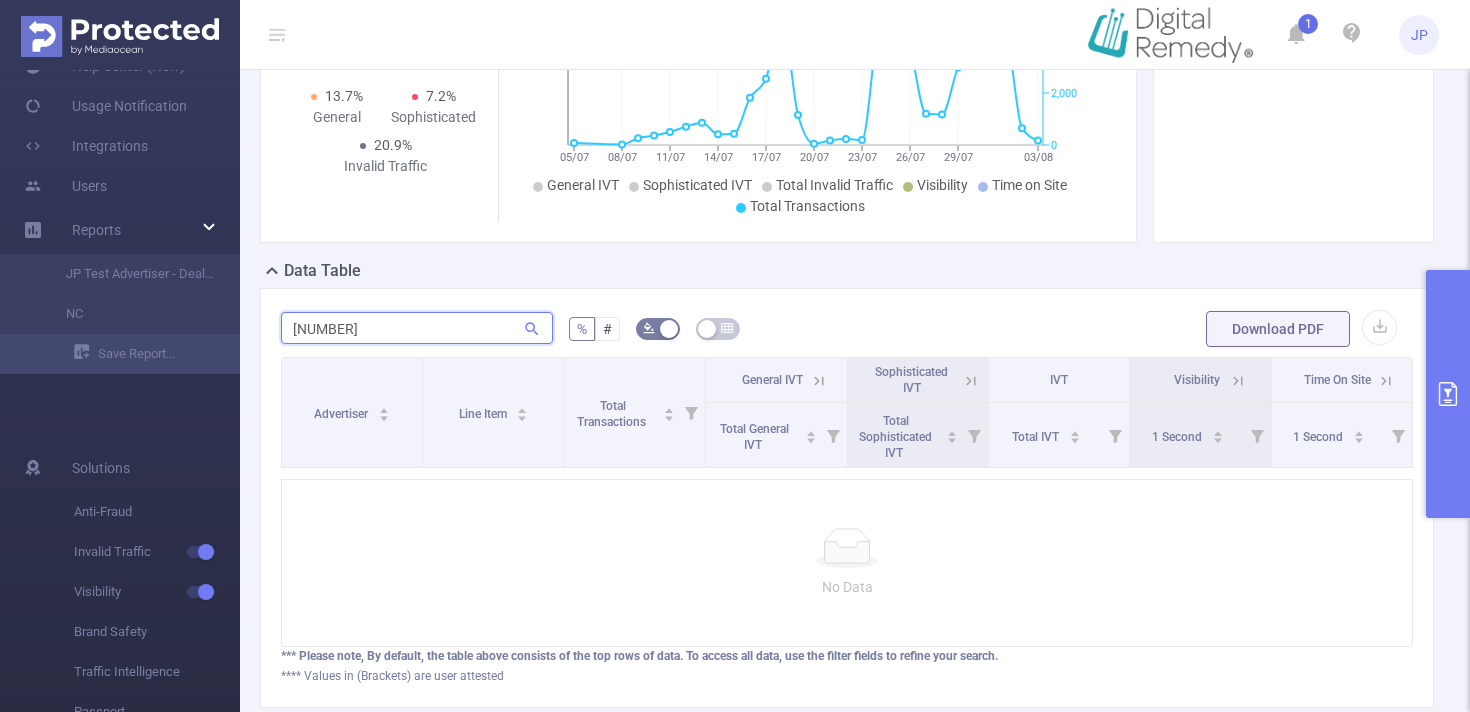 click on "[NUMBER]" at bounding box center [417, 328] 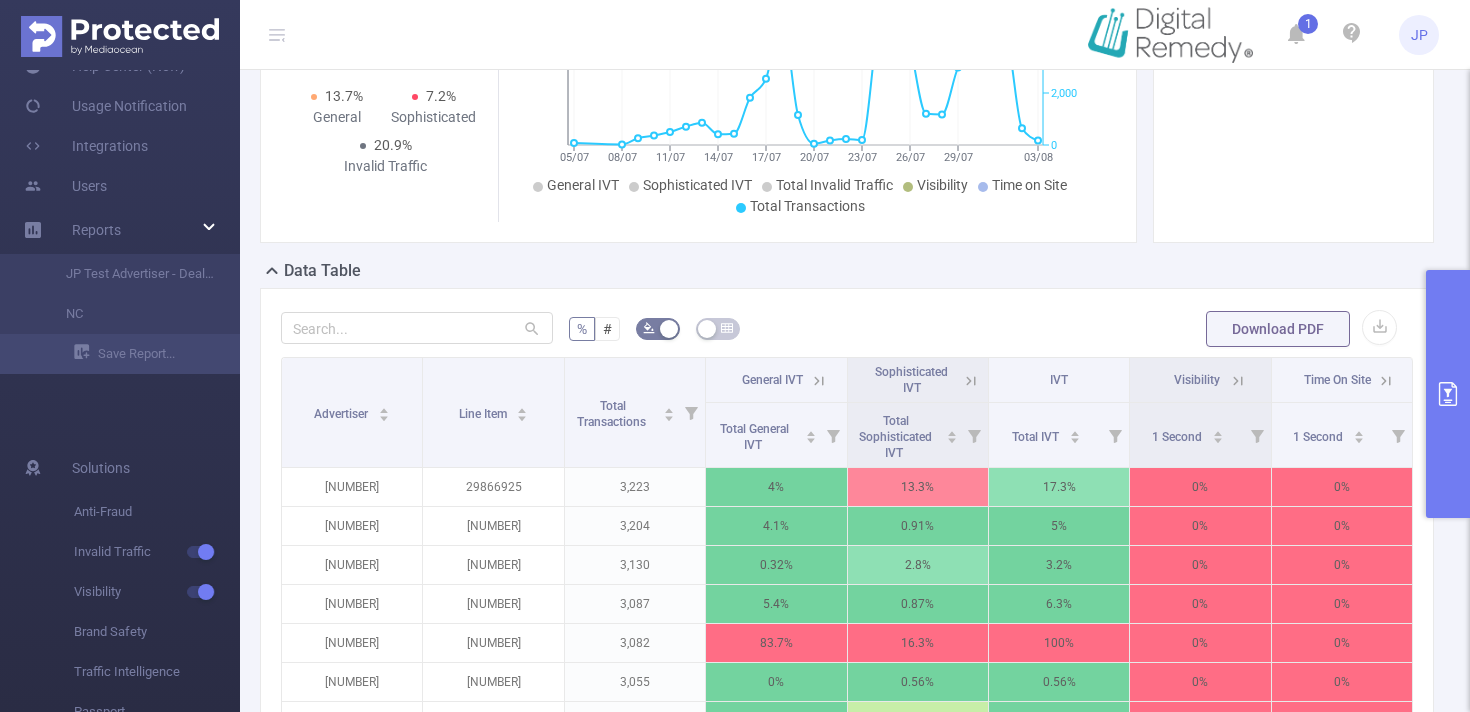 click 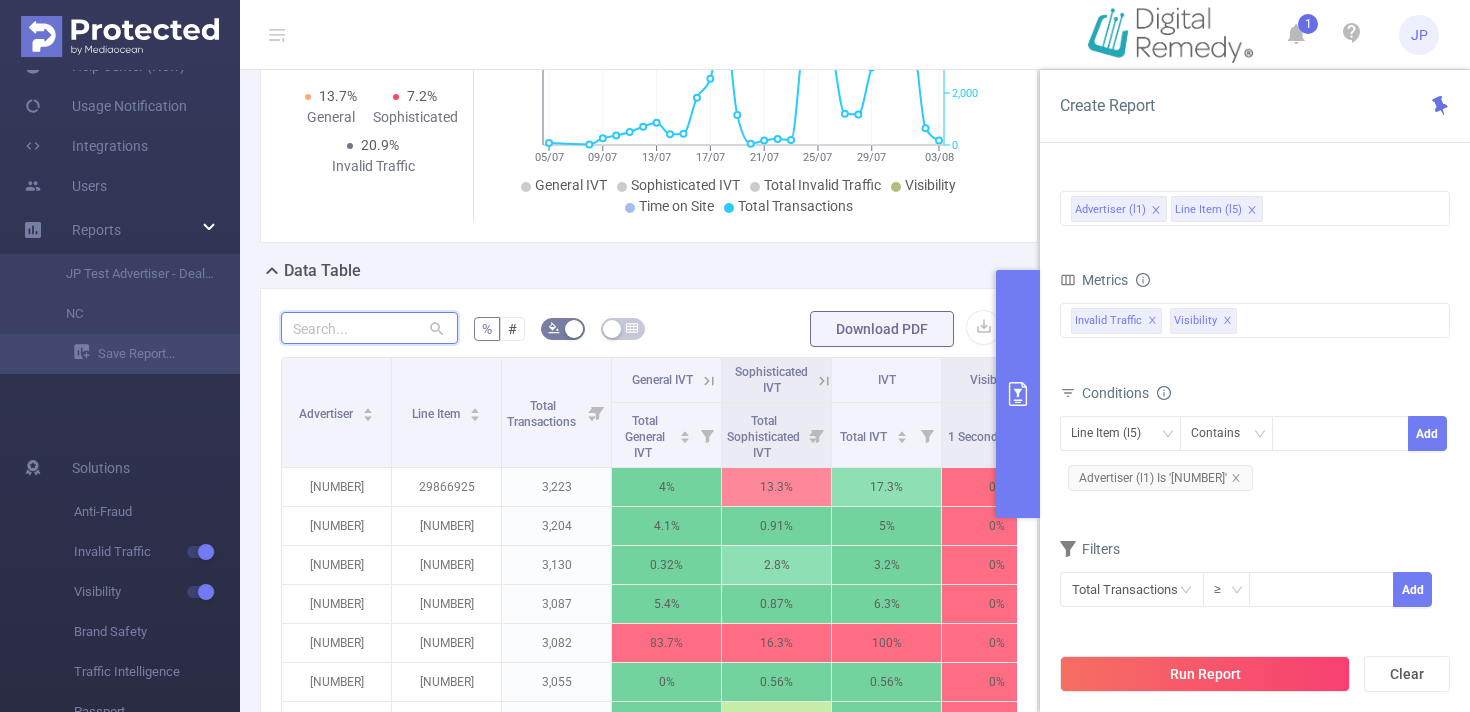 click at bounding box center (369, 328) 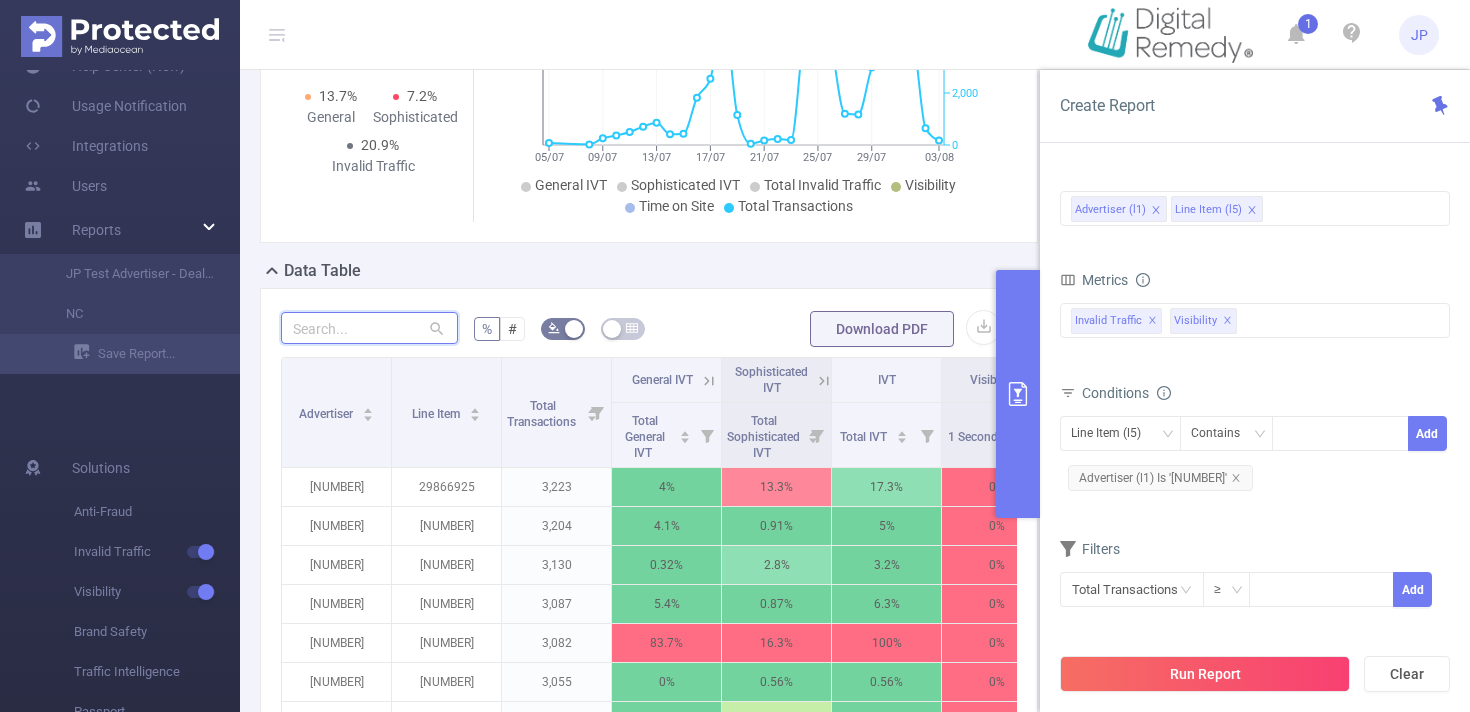 click at bounding box center [369, 328] 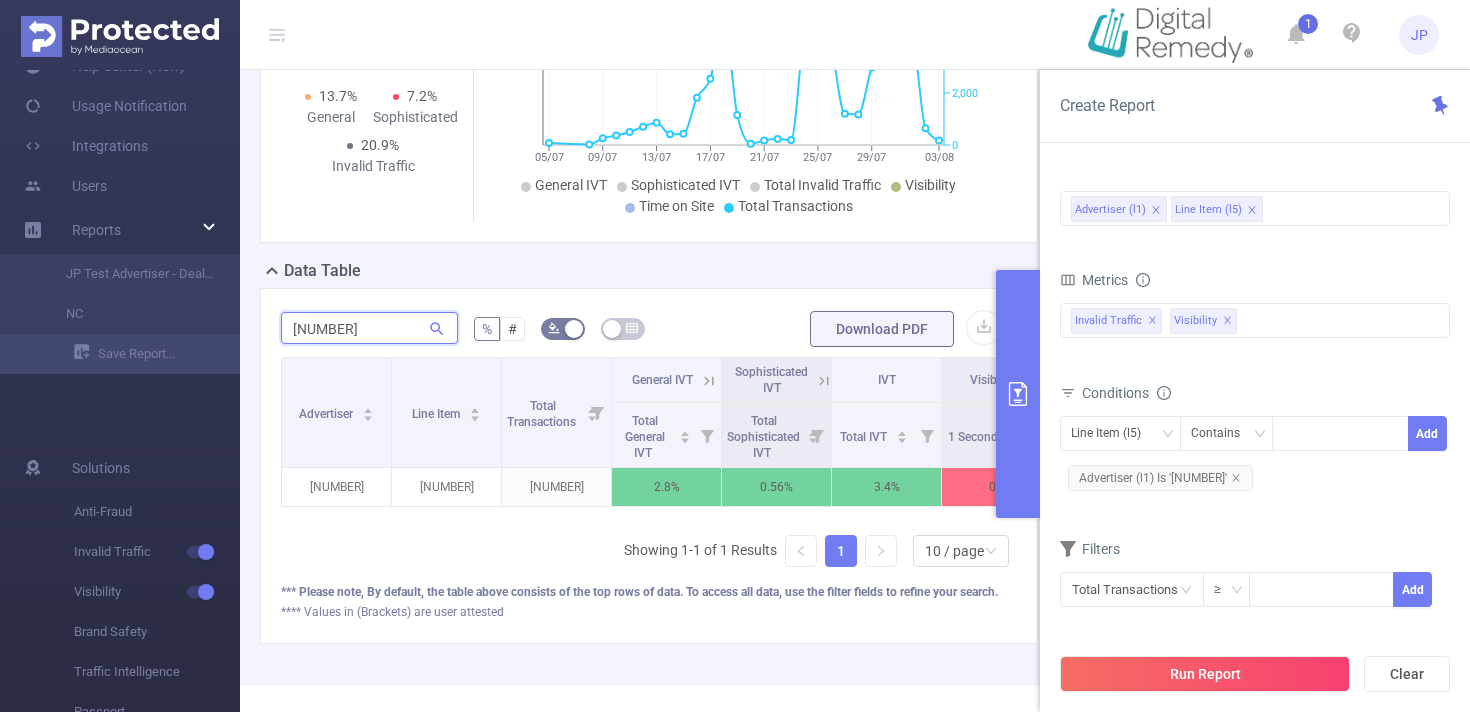 click on "[NUMBER]" at bounding box center [369, 328] 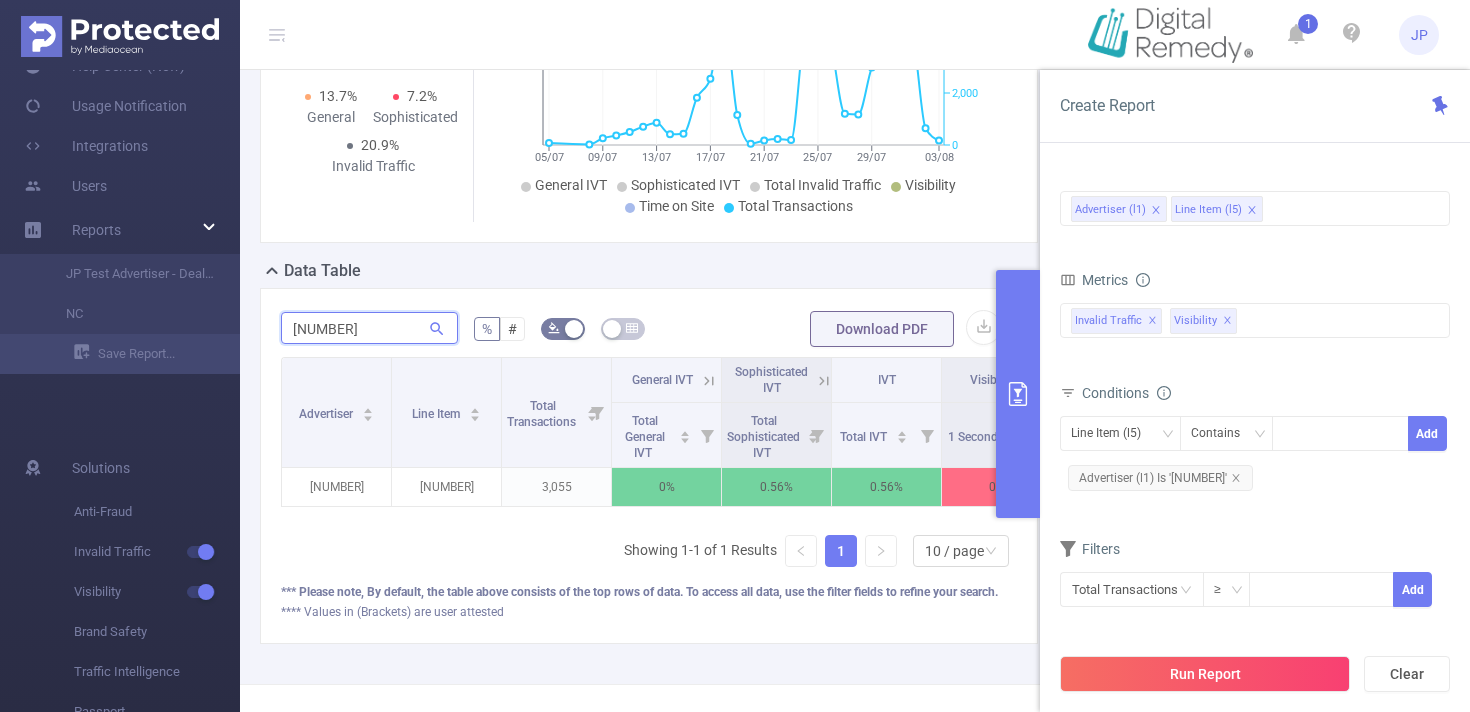 scroll, scrollTop: 256, scrollLeft: 0, axis: vertical 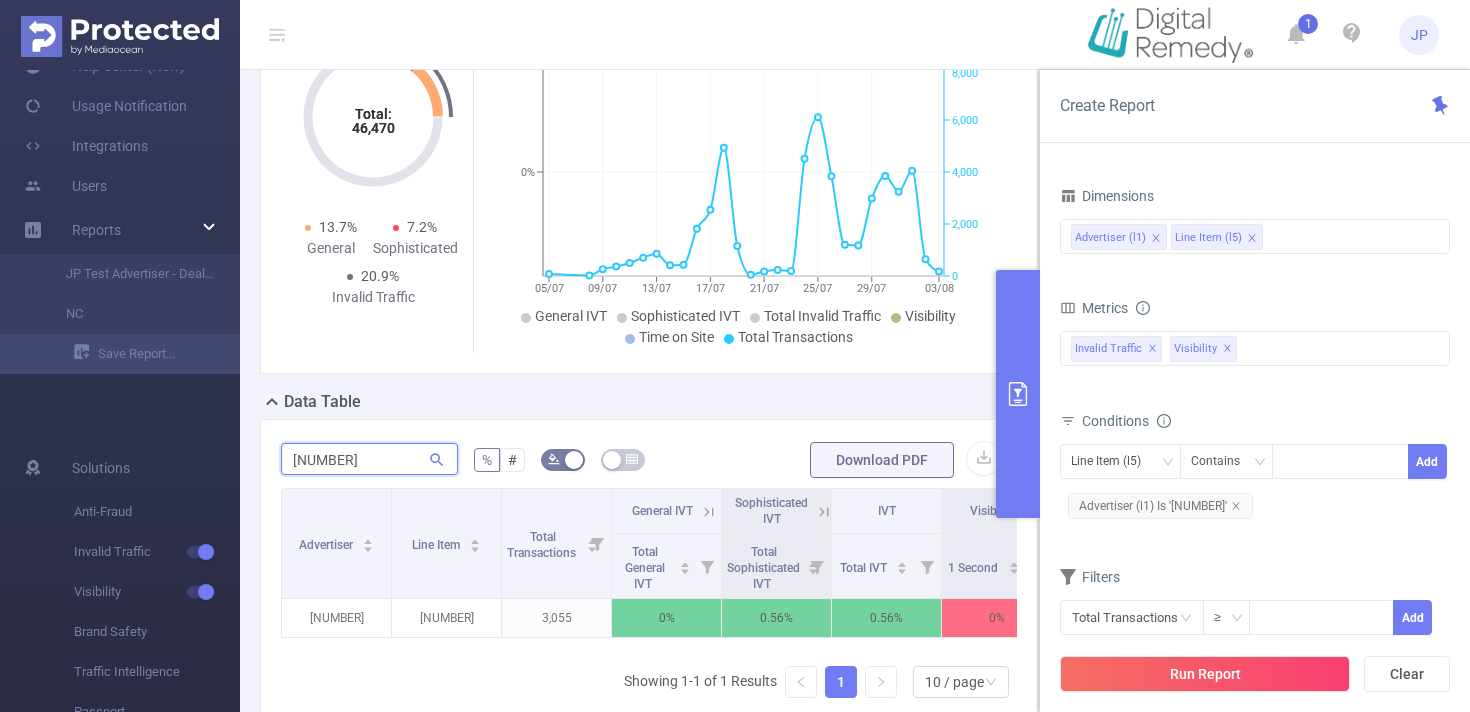 click on "[NUMBER]" at bounding box center [369, 459] 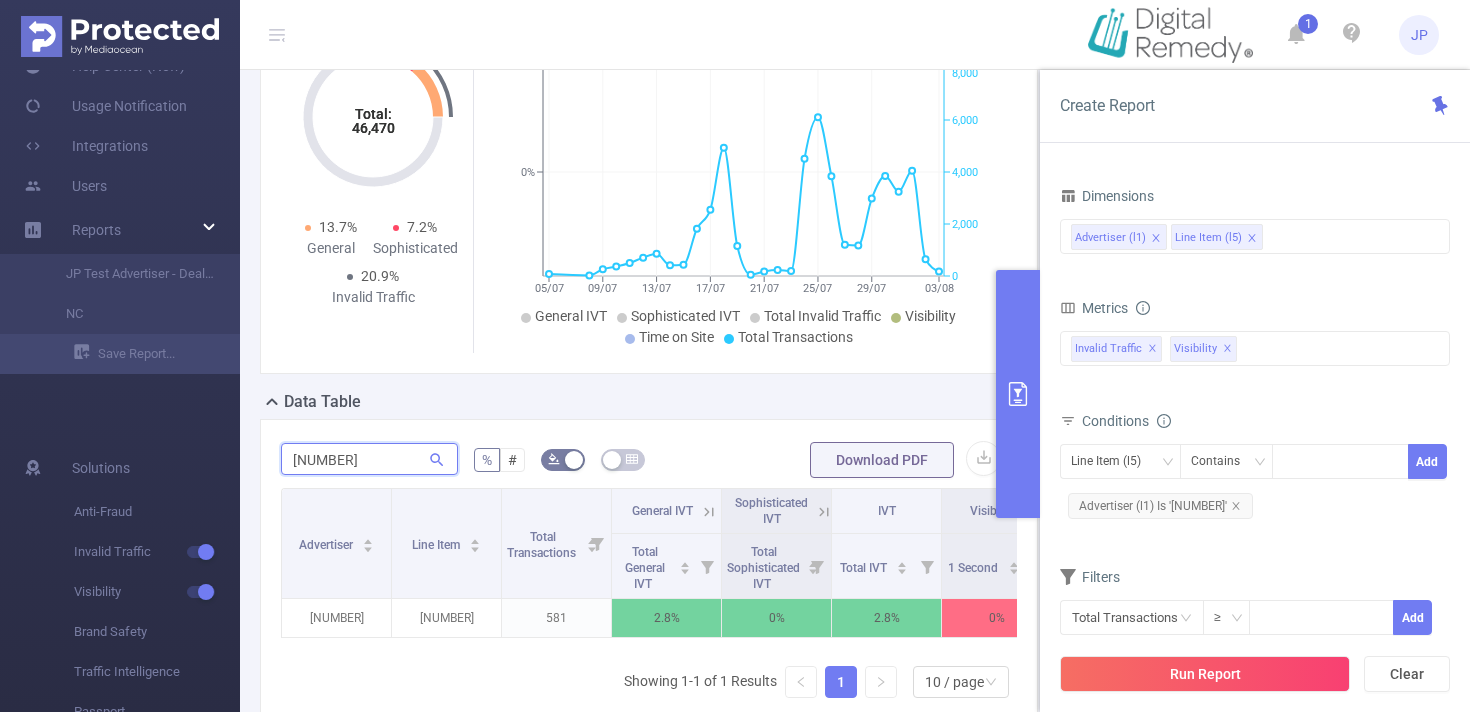 type on "[NUMBER]" 